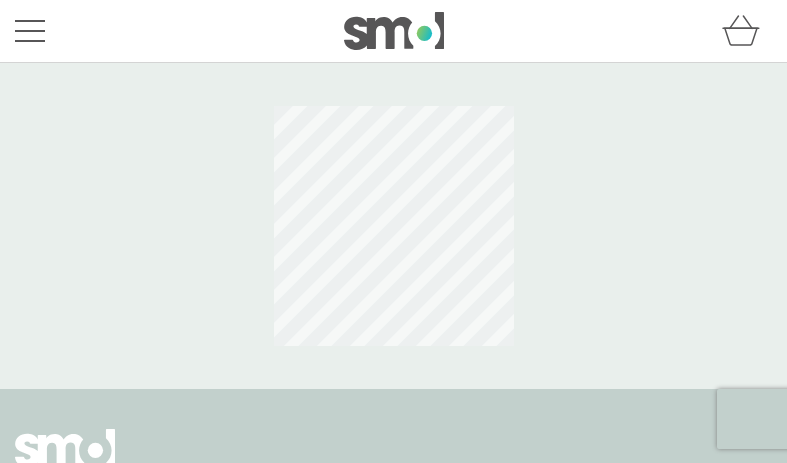 scroll, scrollTop: 0, scrollLeft: 0, axis: both 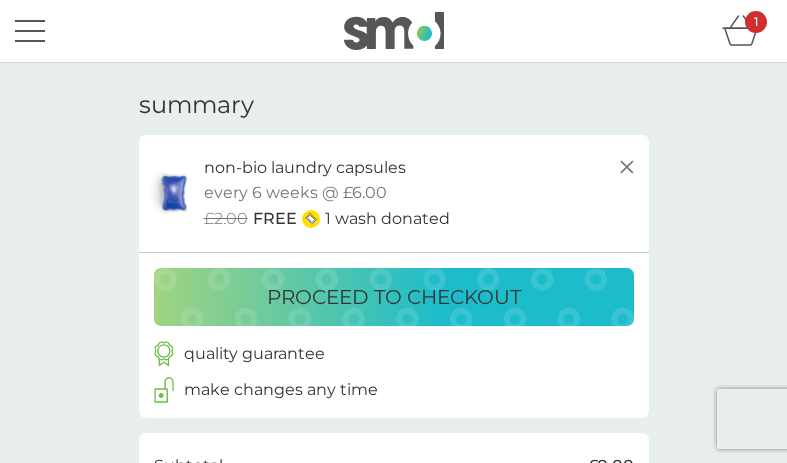 click on "proceed to checkout" at bounding box center [394, 297] 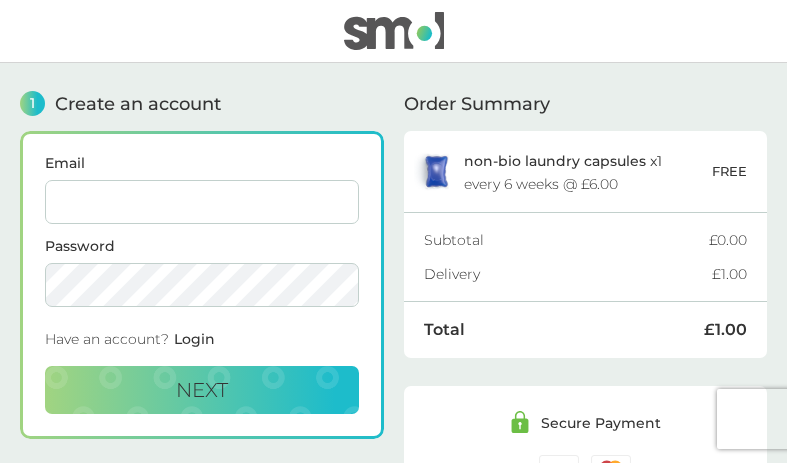 click on "Email" at bounding box center [202, 202] 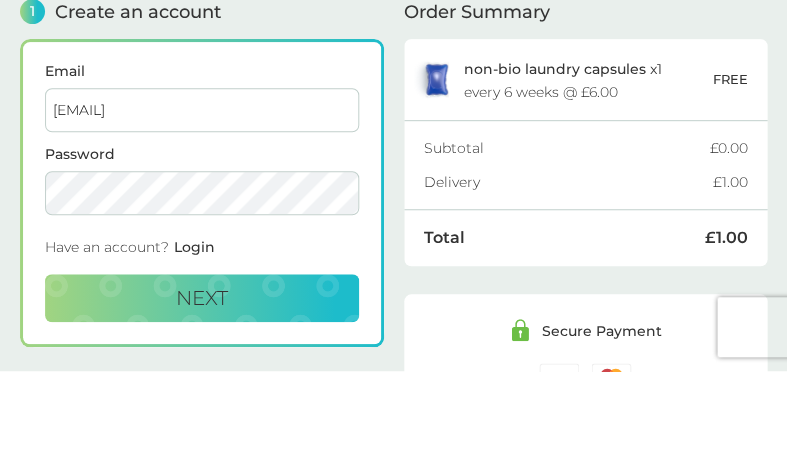 type on "[EMAIL]" 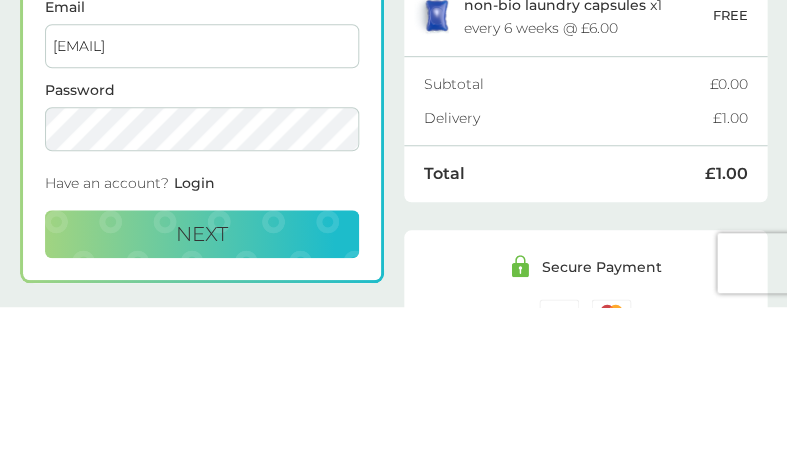scroll, scrollTop: 156, scrollLeft: 0, axis: vertical 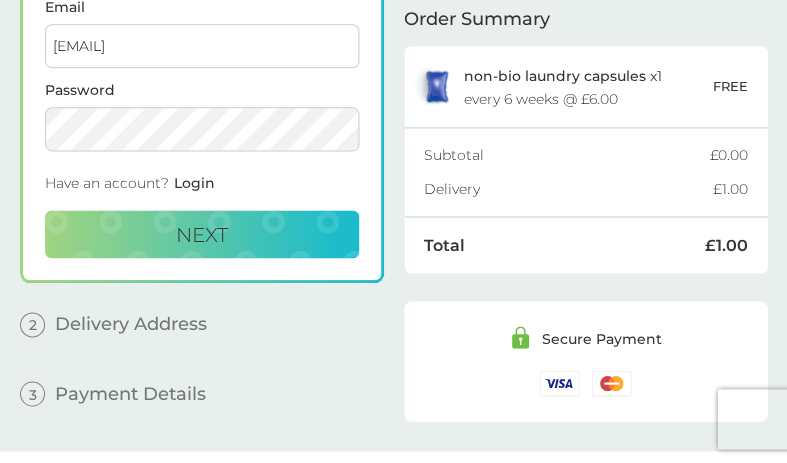 click on "Next" at bounding box center [202, 234] 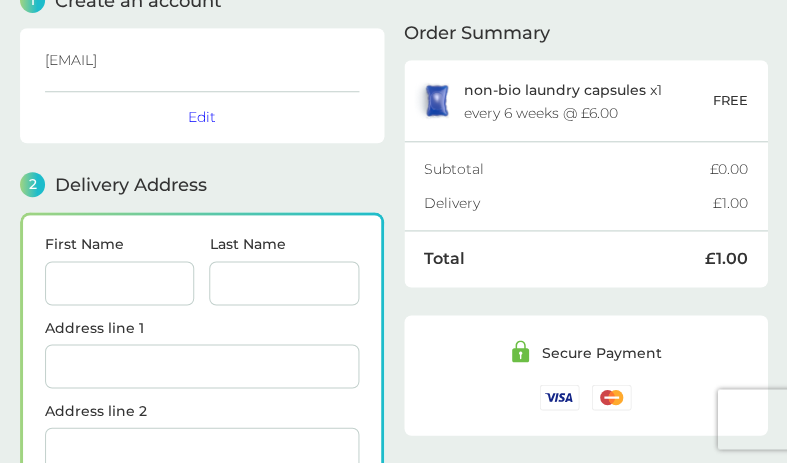 scroll, scrollTop: 246, scrollLeft: 0, axis: vertical 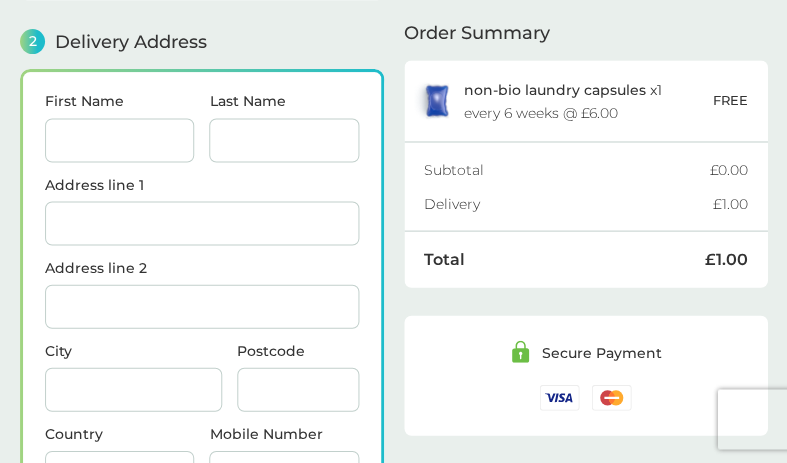 click on "First Name" at bounding box center (119, 140) 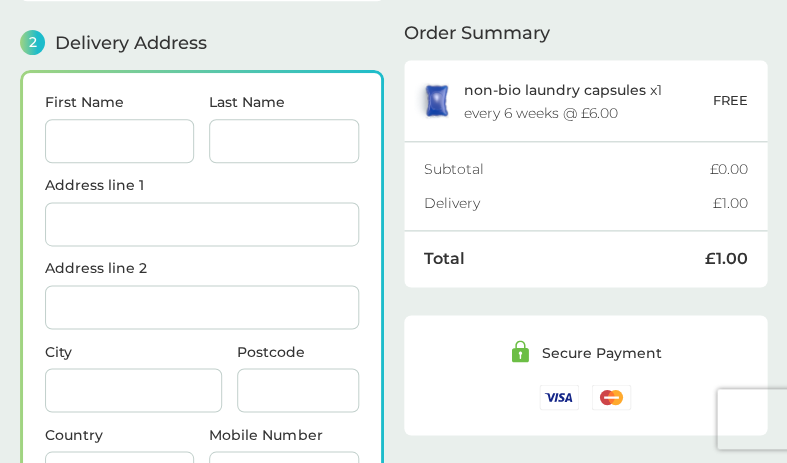 type on "[FIRST]" 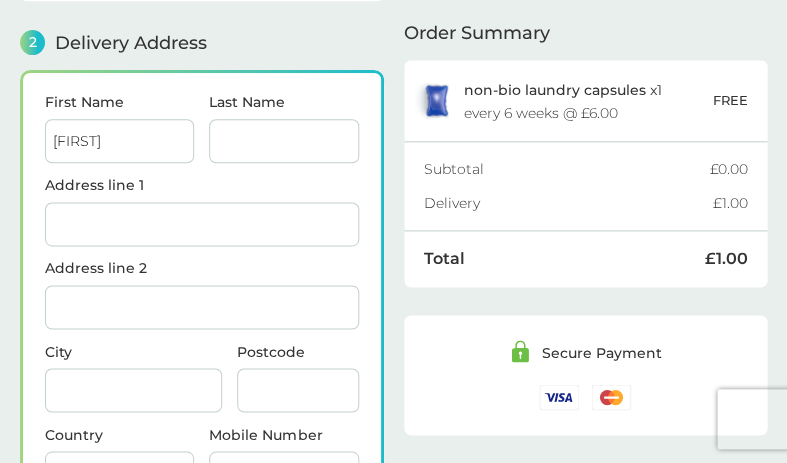 type on "[LAST]" 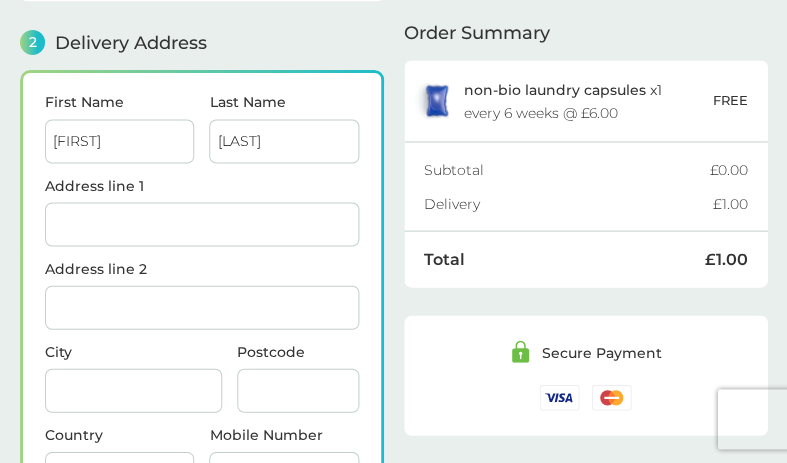 click on "Postcode" at bounding box center (298, 390) 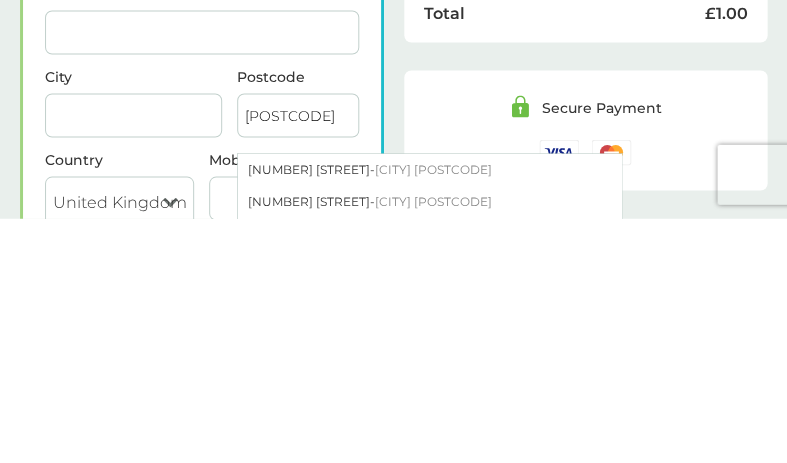 scroll, scrollTop: 483, scrollLeft: 0, axis: vertical 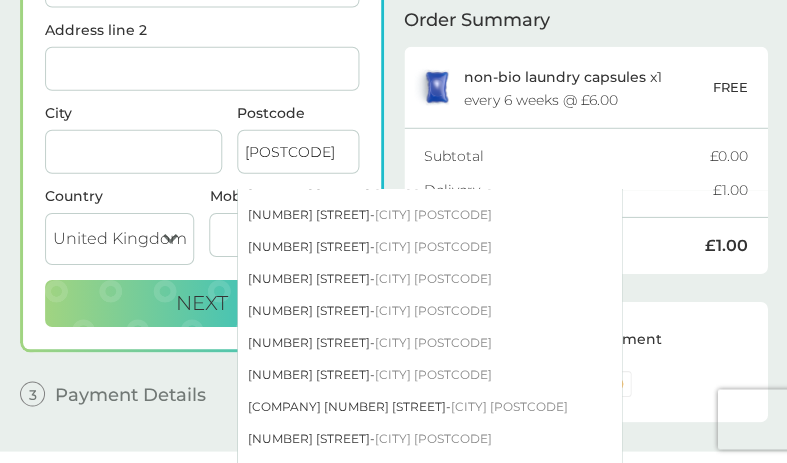 type on "[POSTCODE]" 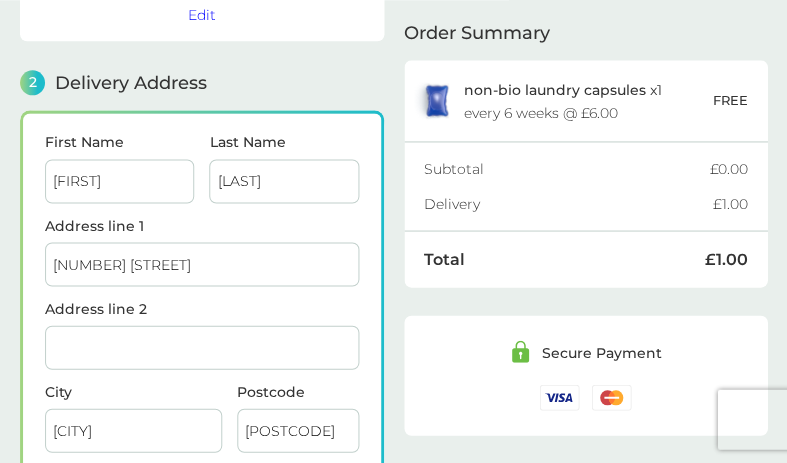 scroll, scrollTop: 255, scrollLeft: 0, axis: vertical 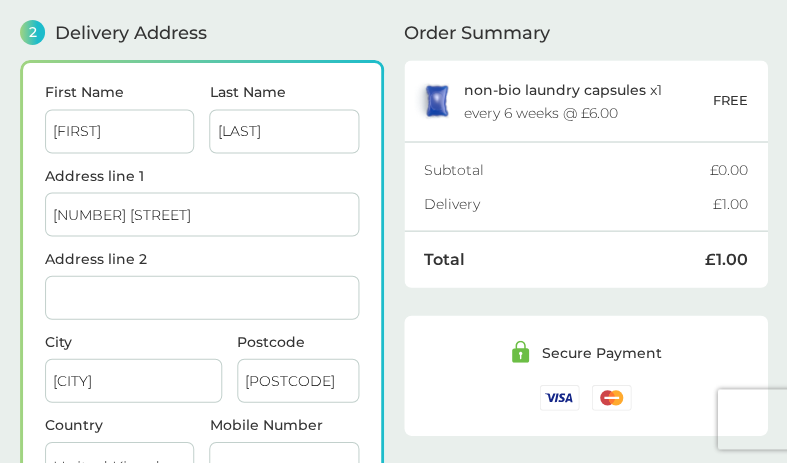 click on "Address line 2" at bounding box center (202, 297) 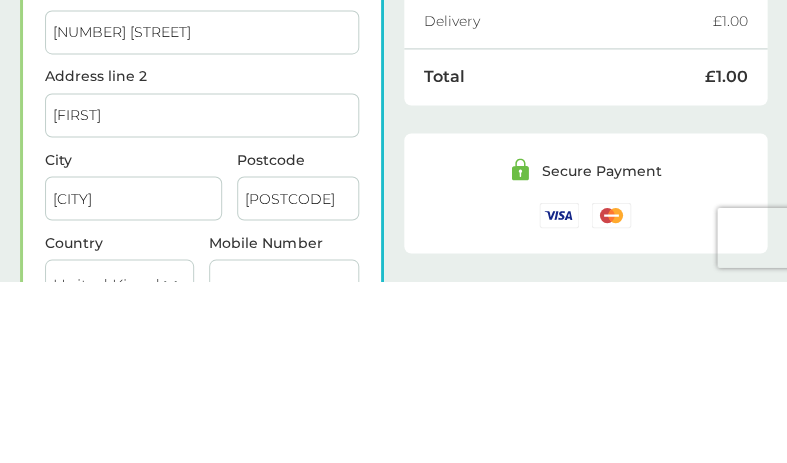 scroll, scrollTop: 437, scrollLeft: 0, axis: vertical 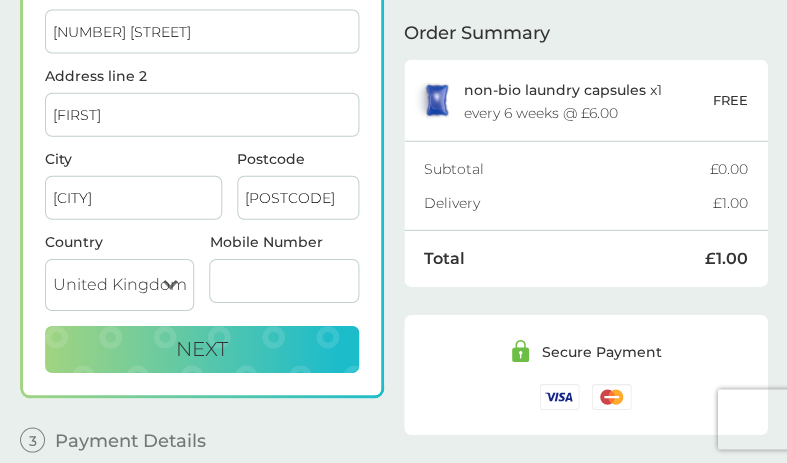 type on "[FIRST]" 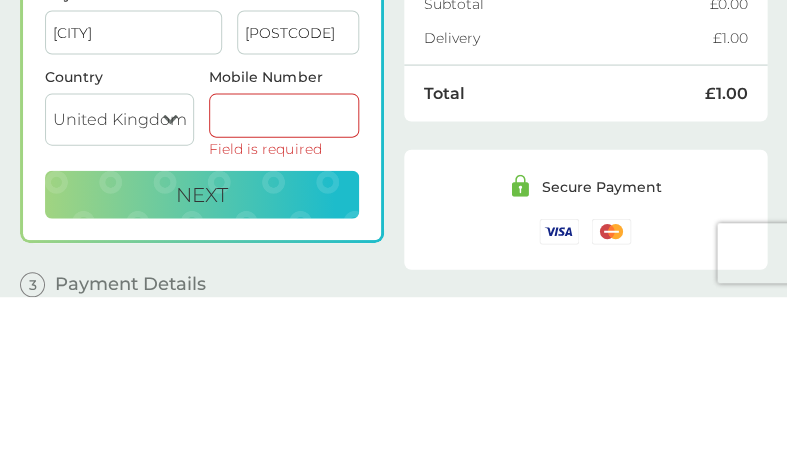 scroll, scrollTop: 494, scrollLeft: 0, axis: vertical 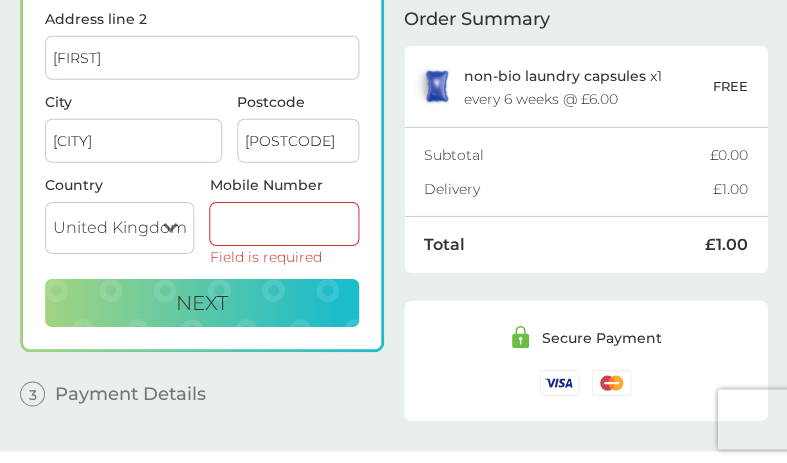 click on "Mobile Number" at bounding box center [283, 224] 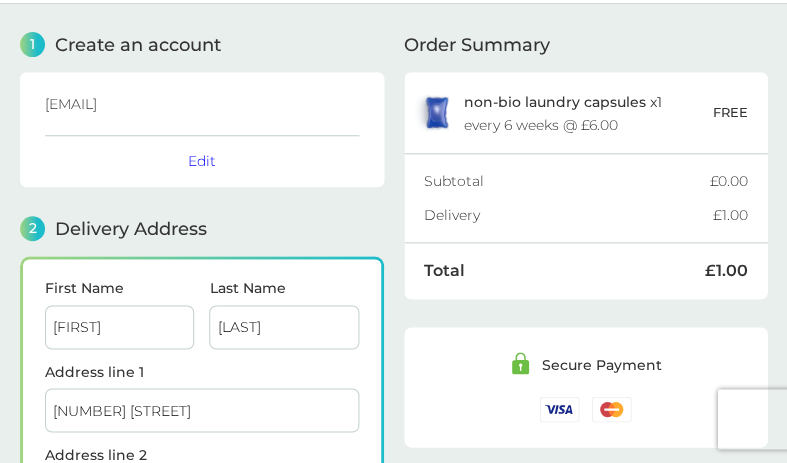 scroll, scrollTop: 0, scrollLeft: 0, axis: both 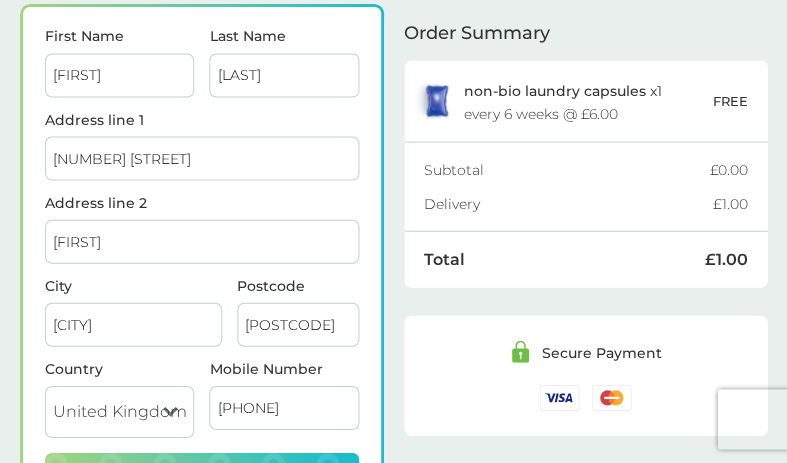 type on "[PHONE]" 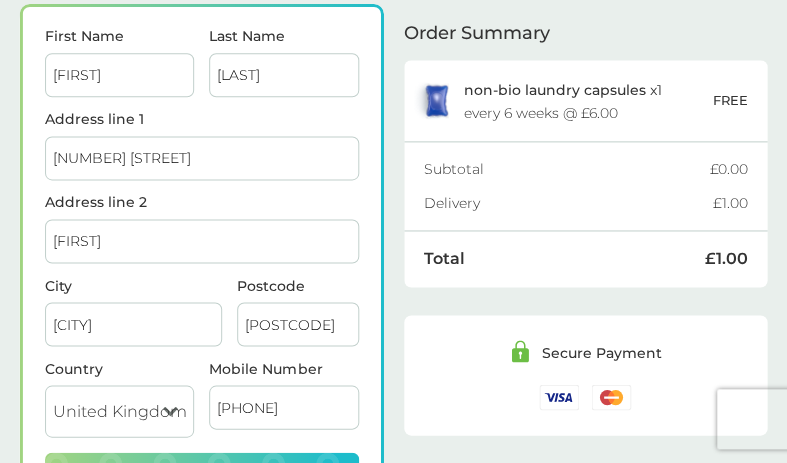 type on "M" 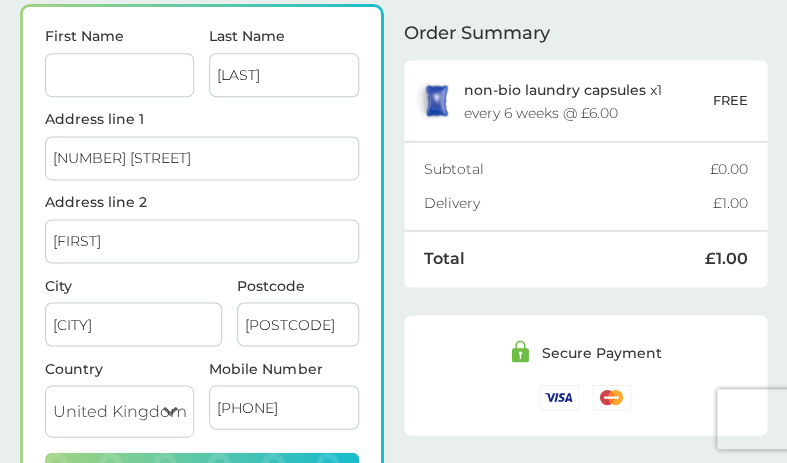 type 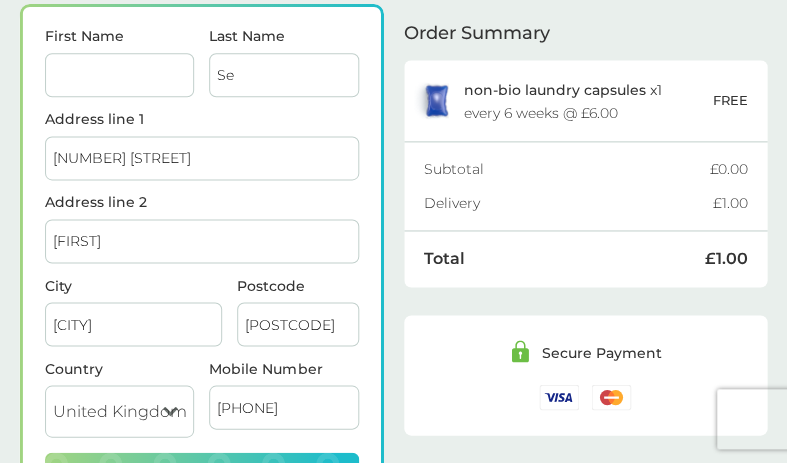 type on "S" 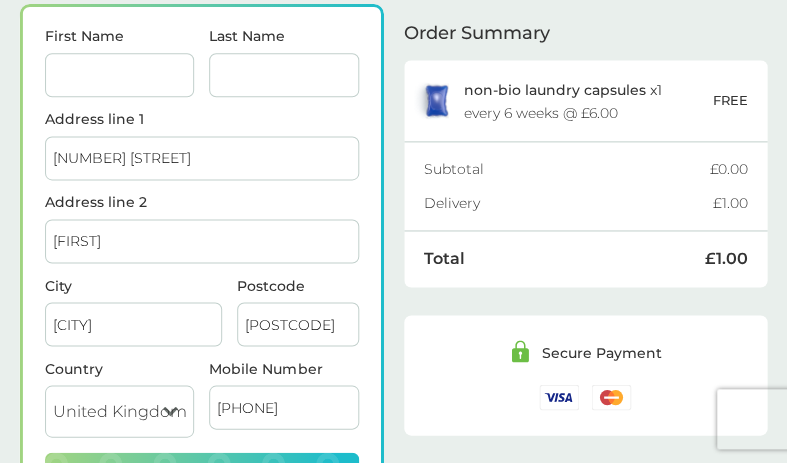 type 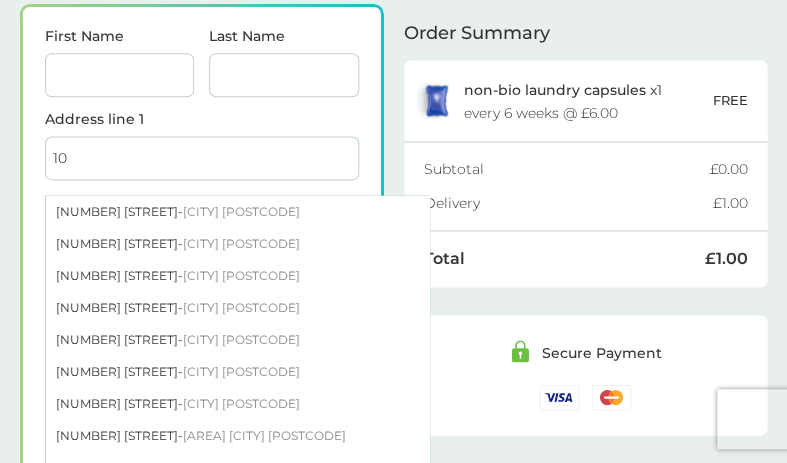 type on "1" 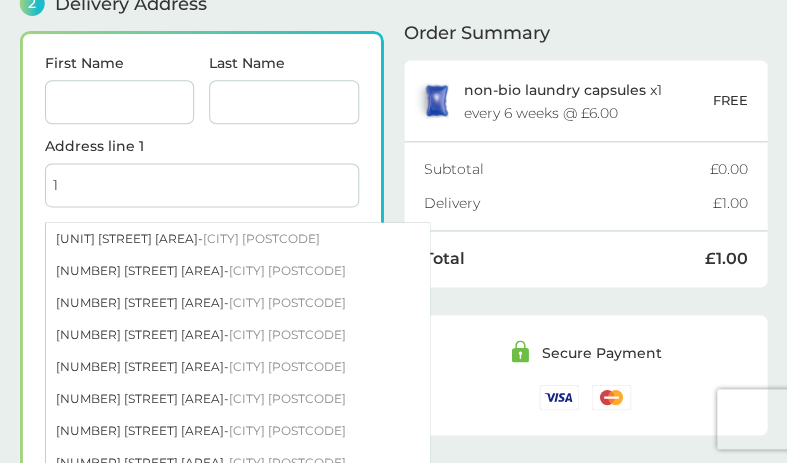 scroll, scrollTop: 282, scrollLeft: 0, axis: vertical 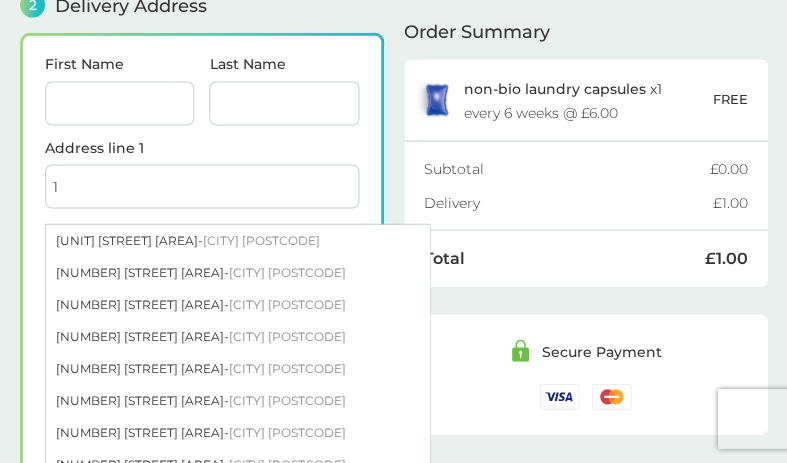 click on "1" at bounding box center [202, 187] 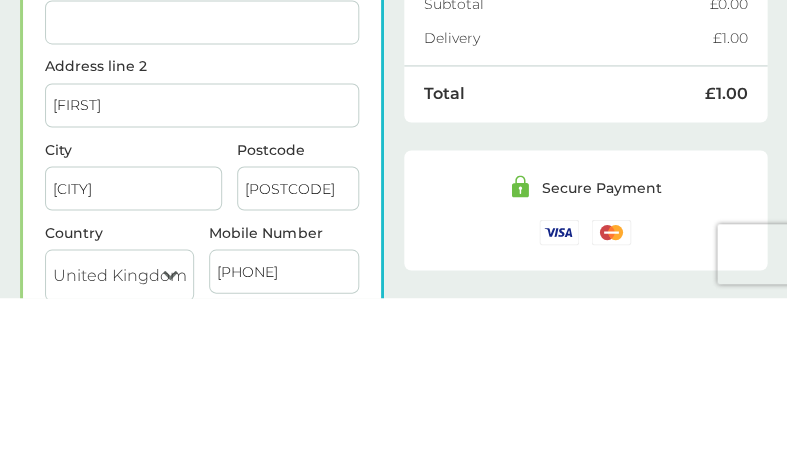 type 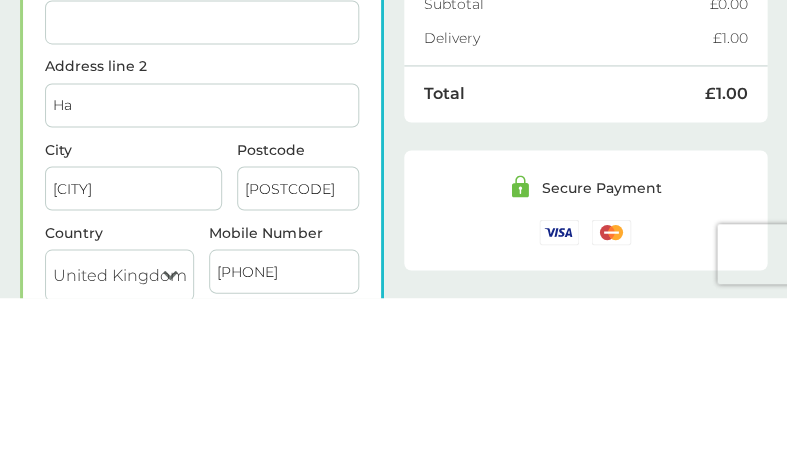 type on "H" 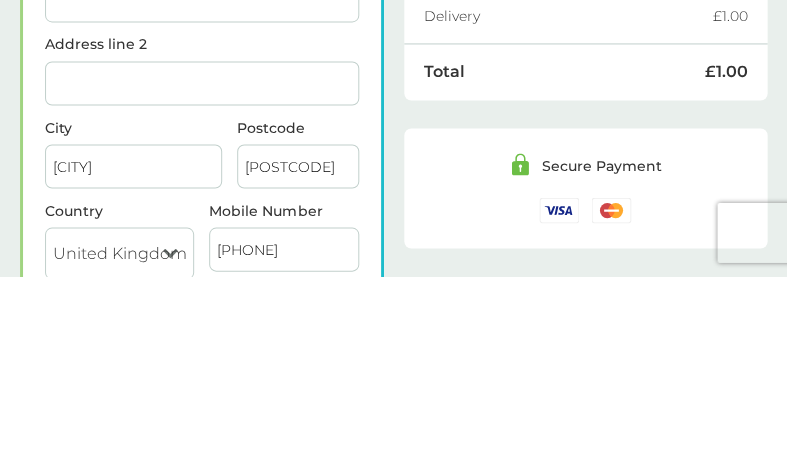 type 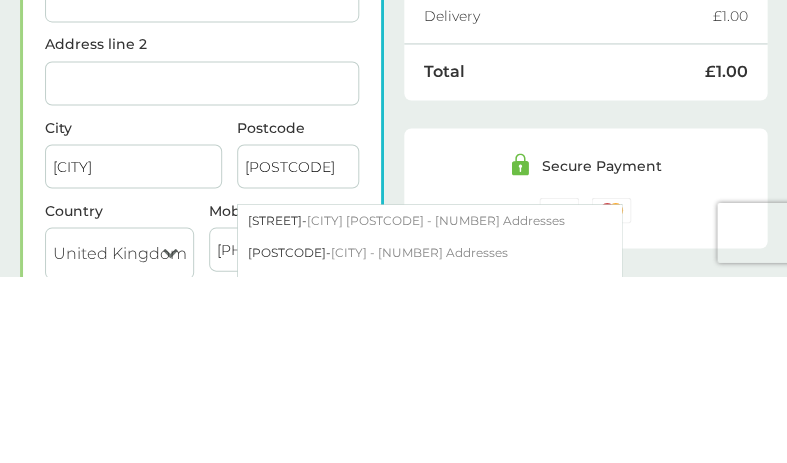 type on "P" 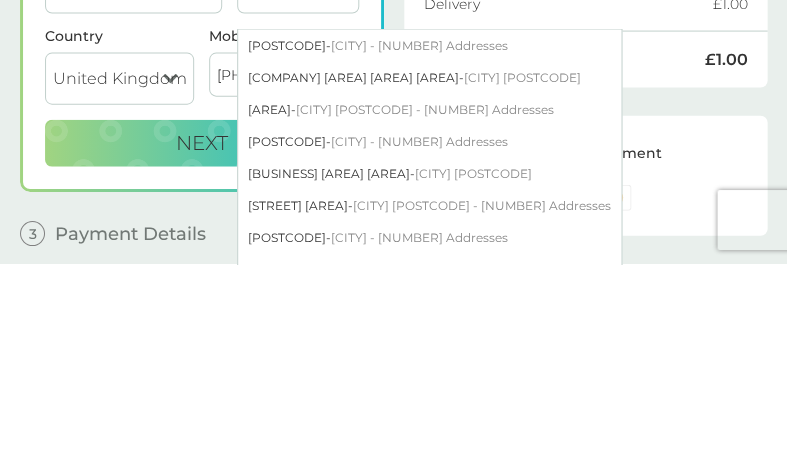 scroll, scrollTop: 483, scrollLeft: 0, axis: vertical 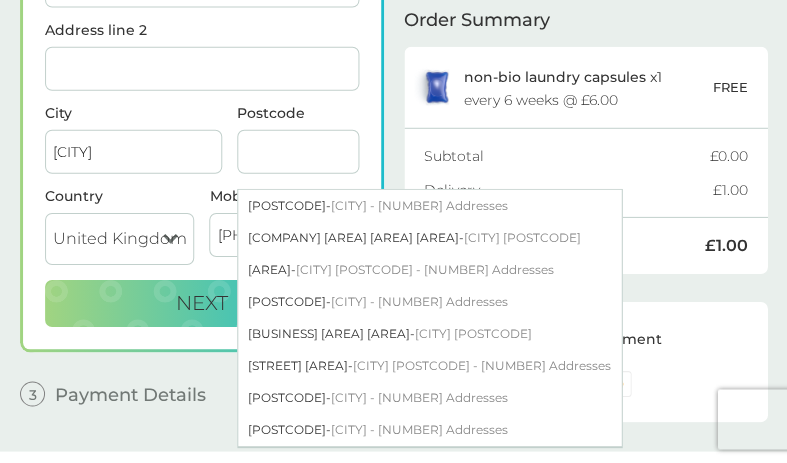 type 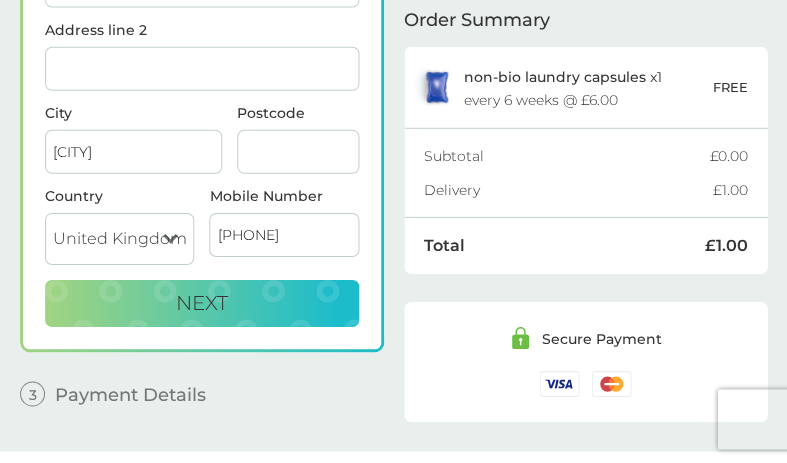 click on "[CITY]" at bounding box center (133, 152) 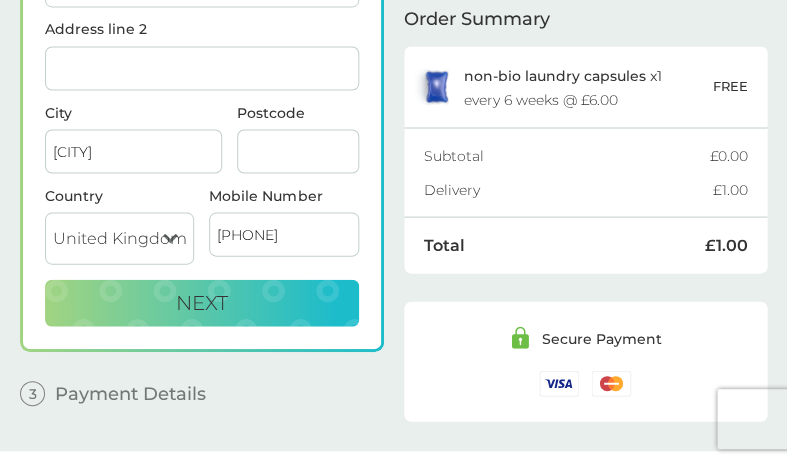 type on "P" 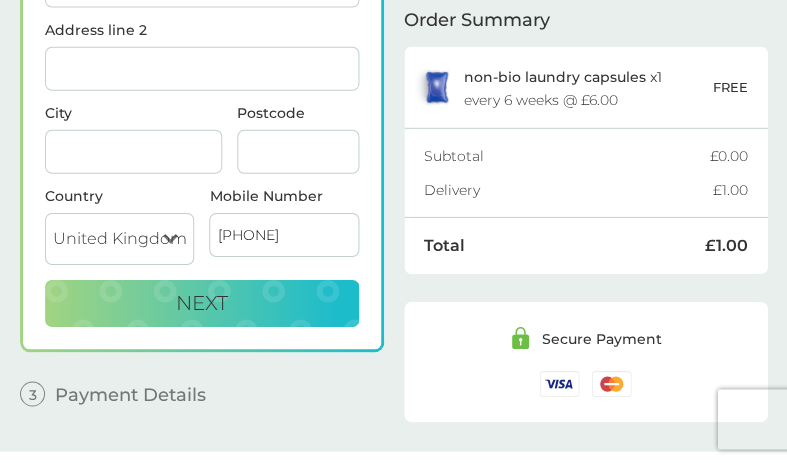 type 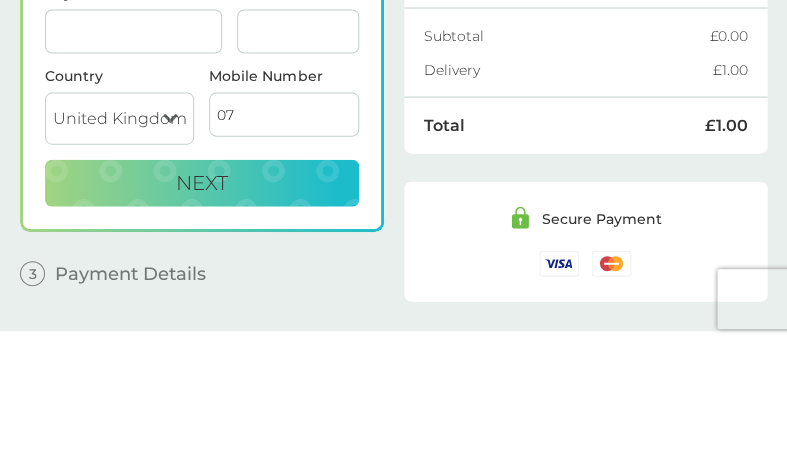 type on "0" 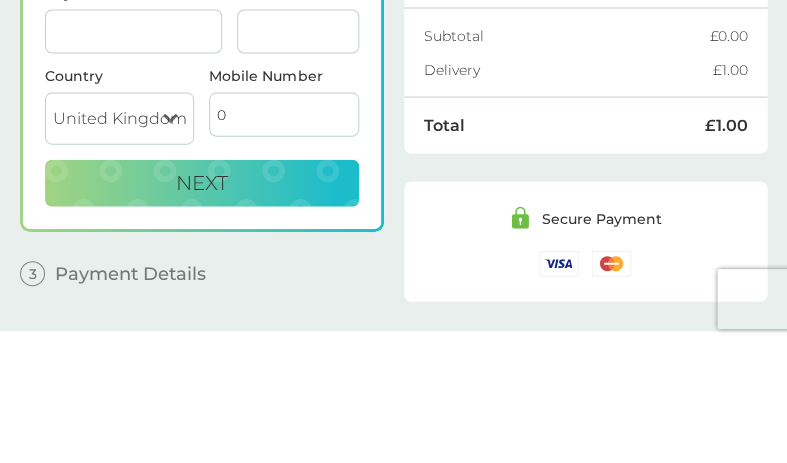 type 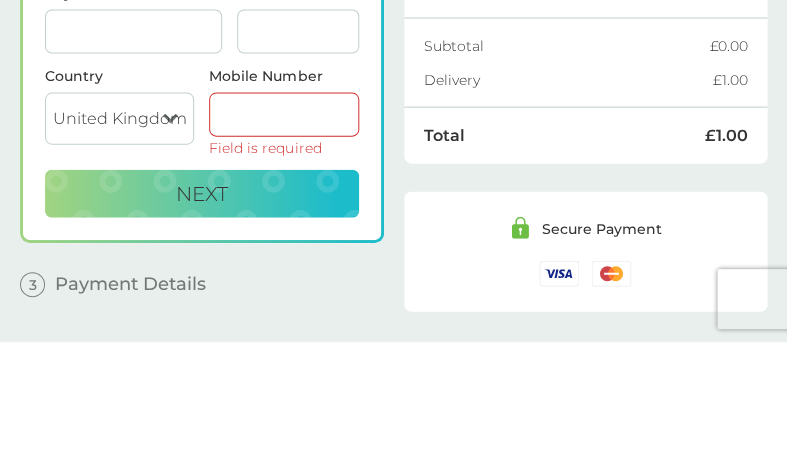 scroll, scrollTop: 494, scrollLeft: 0, axis: vertical 